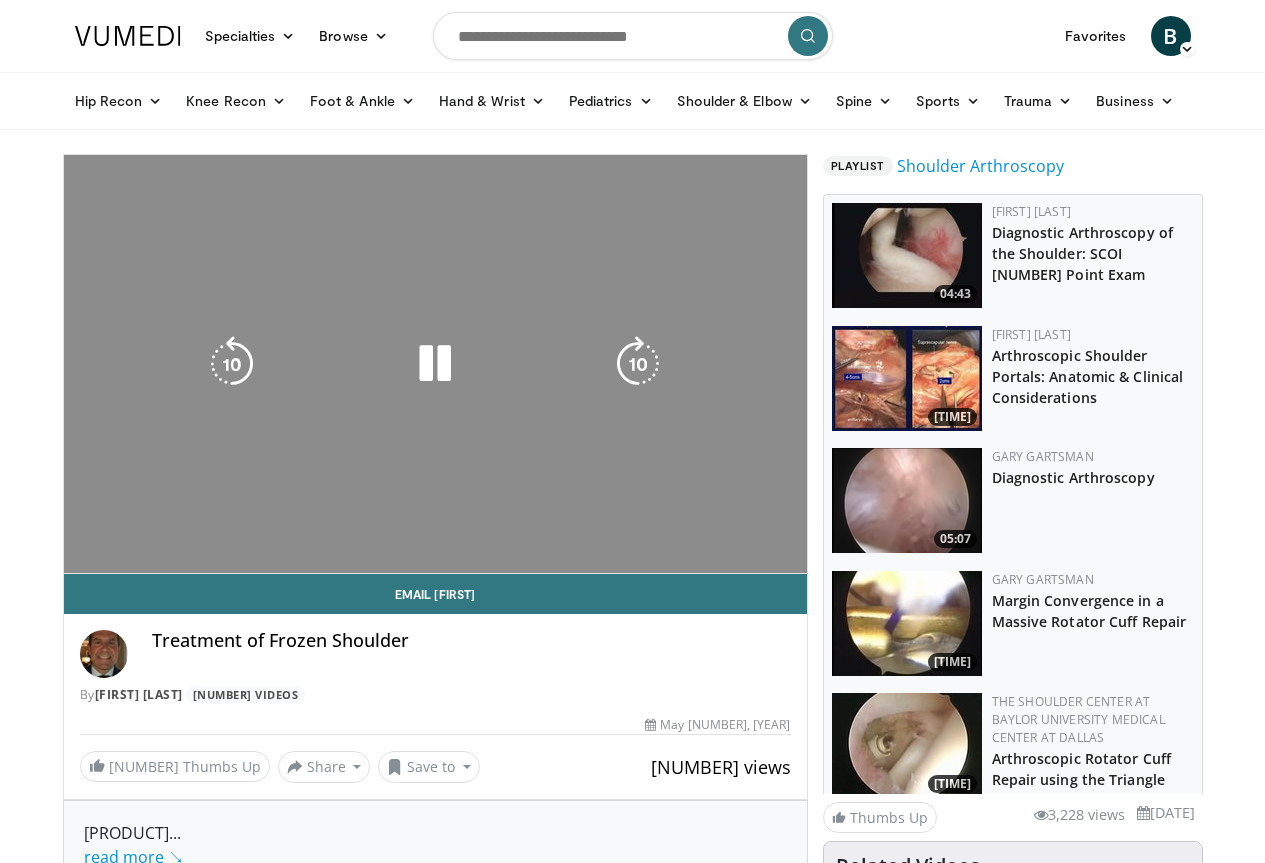 scroll, scrollTop: 0, scrollLeft: 0, axis: both 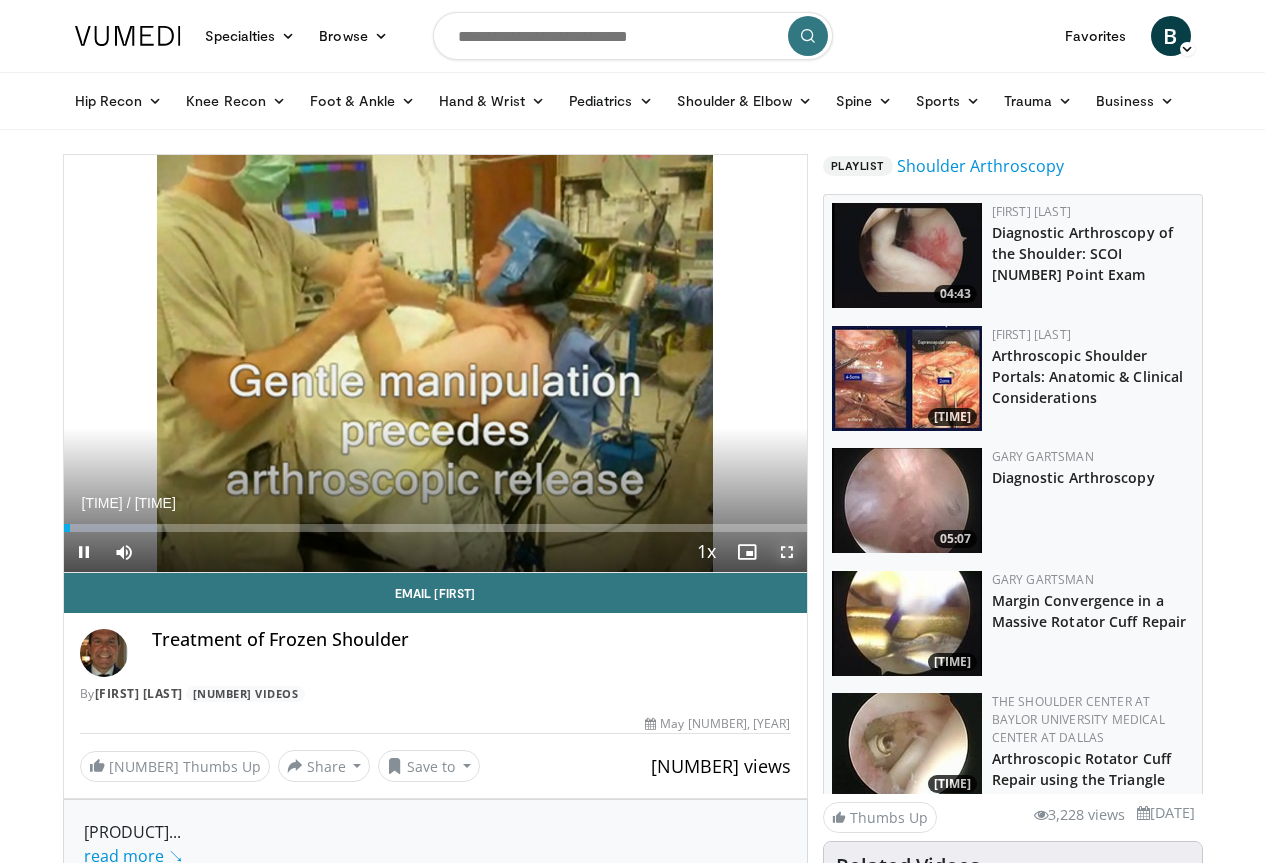 click at bounding box center (787, 552) 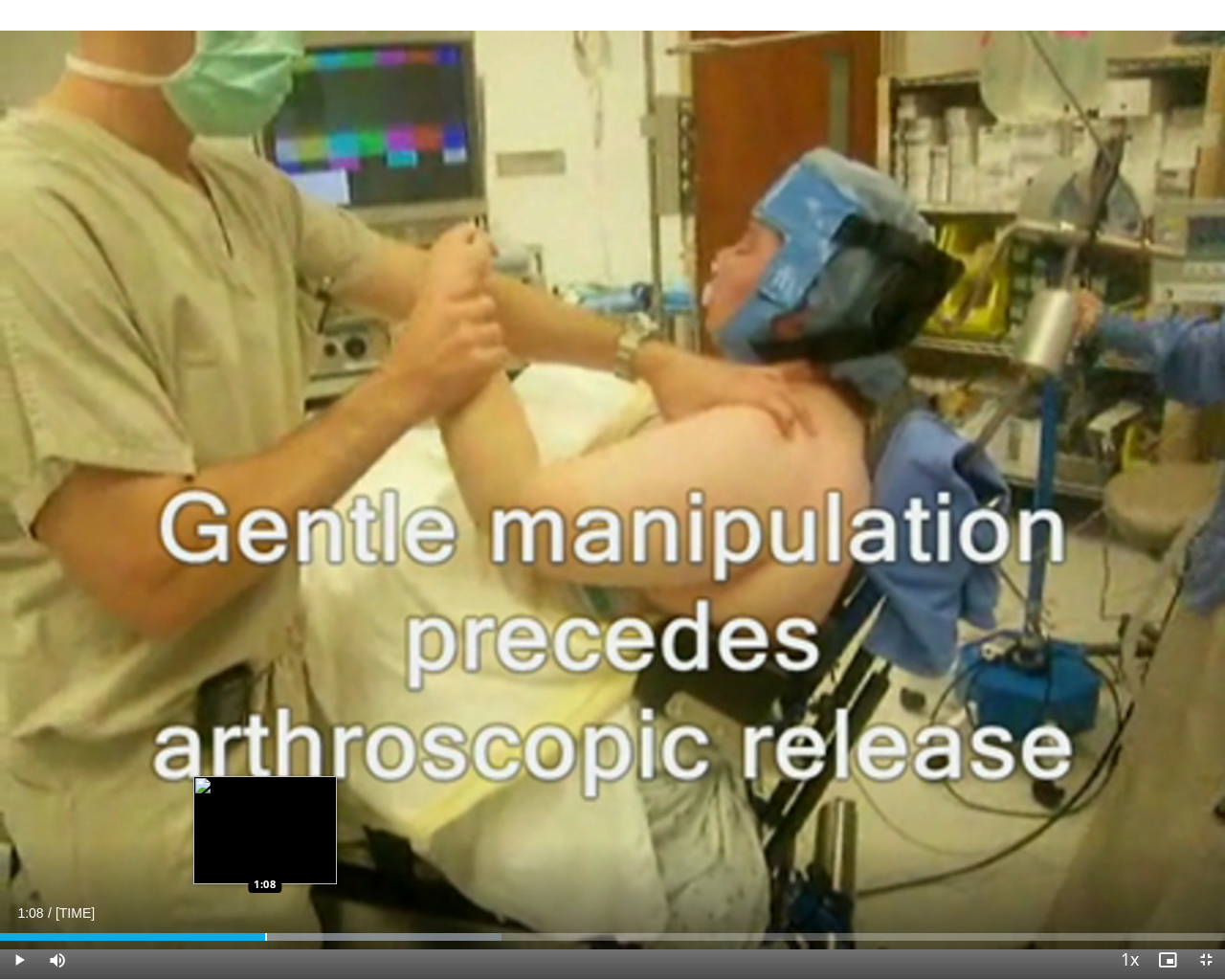 click on "Loaded :  40.91% 1:08 1:08" at bounding box center [612, 931] 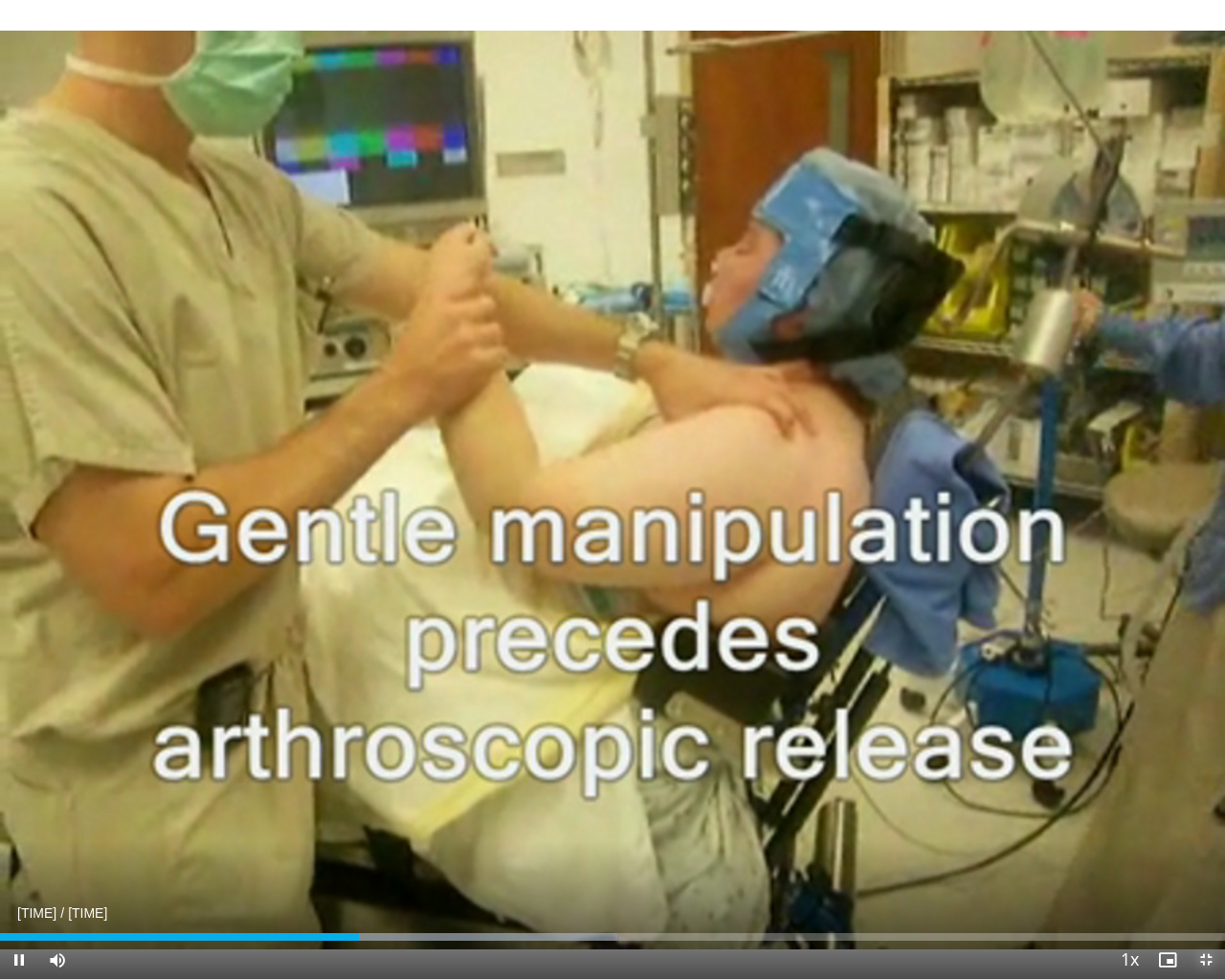 click at bounding box center (1206, 960) 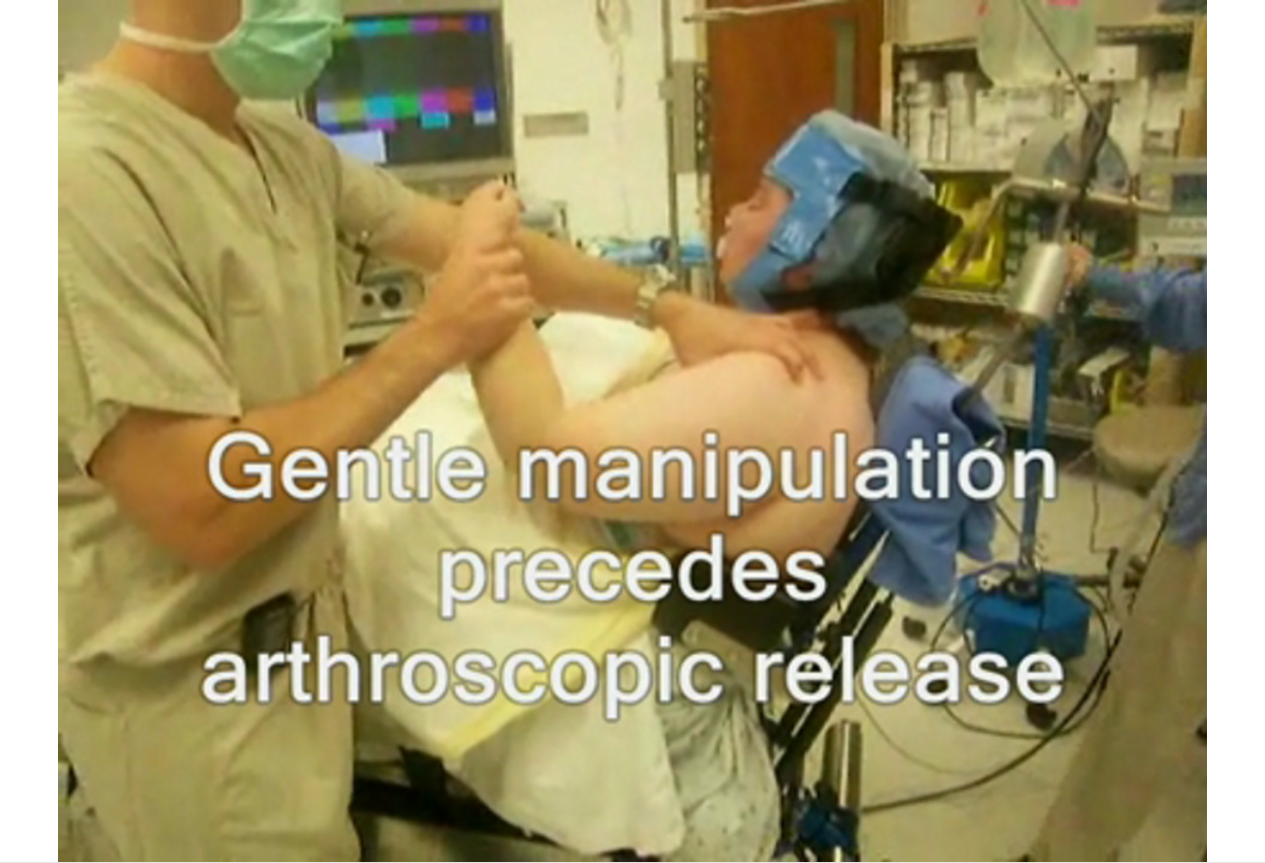 scroll, scrollTop: 400, scrollLeft: 0, axis: vertical 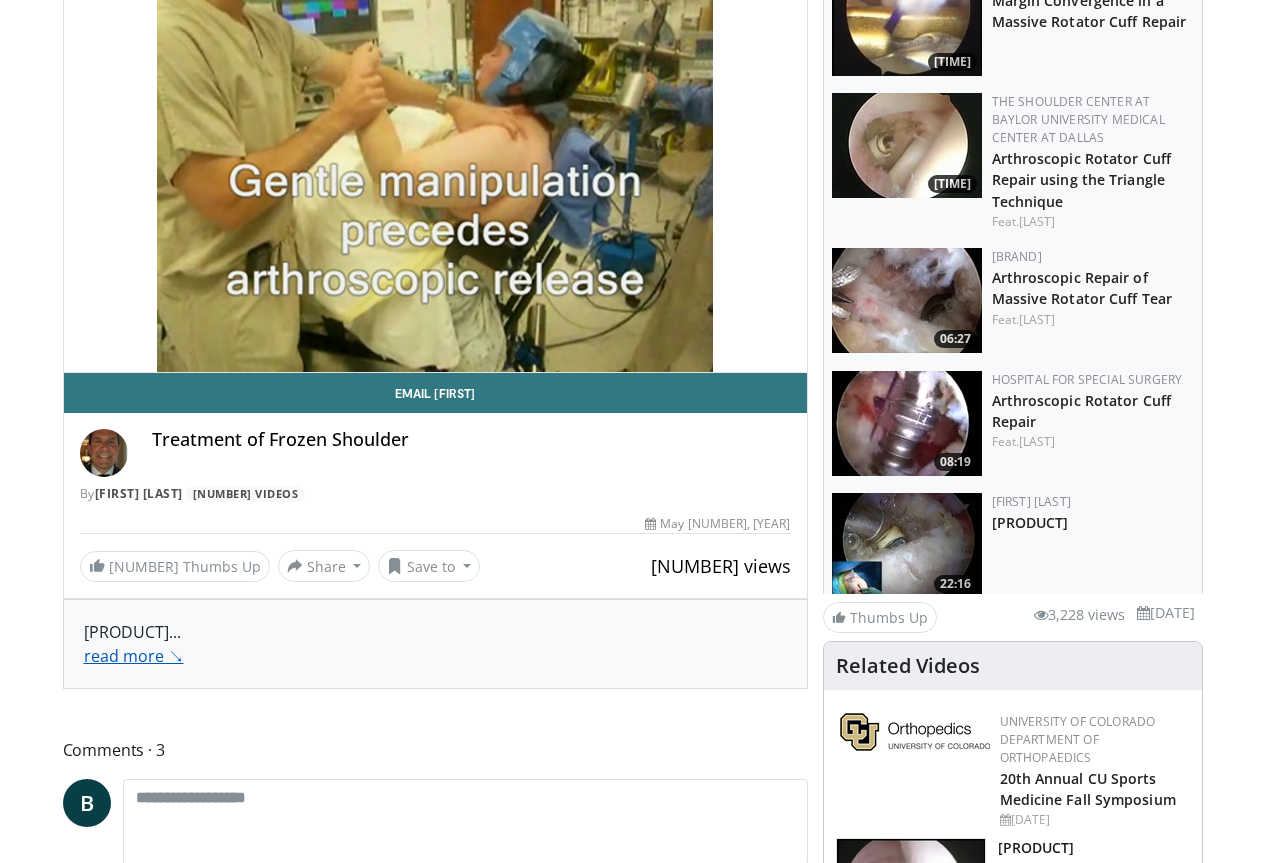 click on "read more ↘" at bounding box center (134, 656) 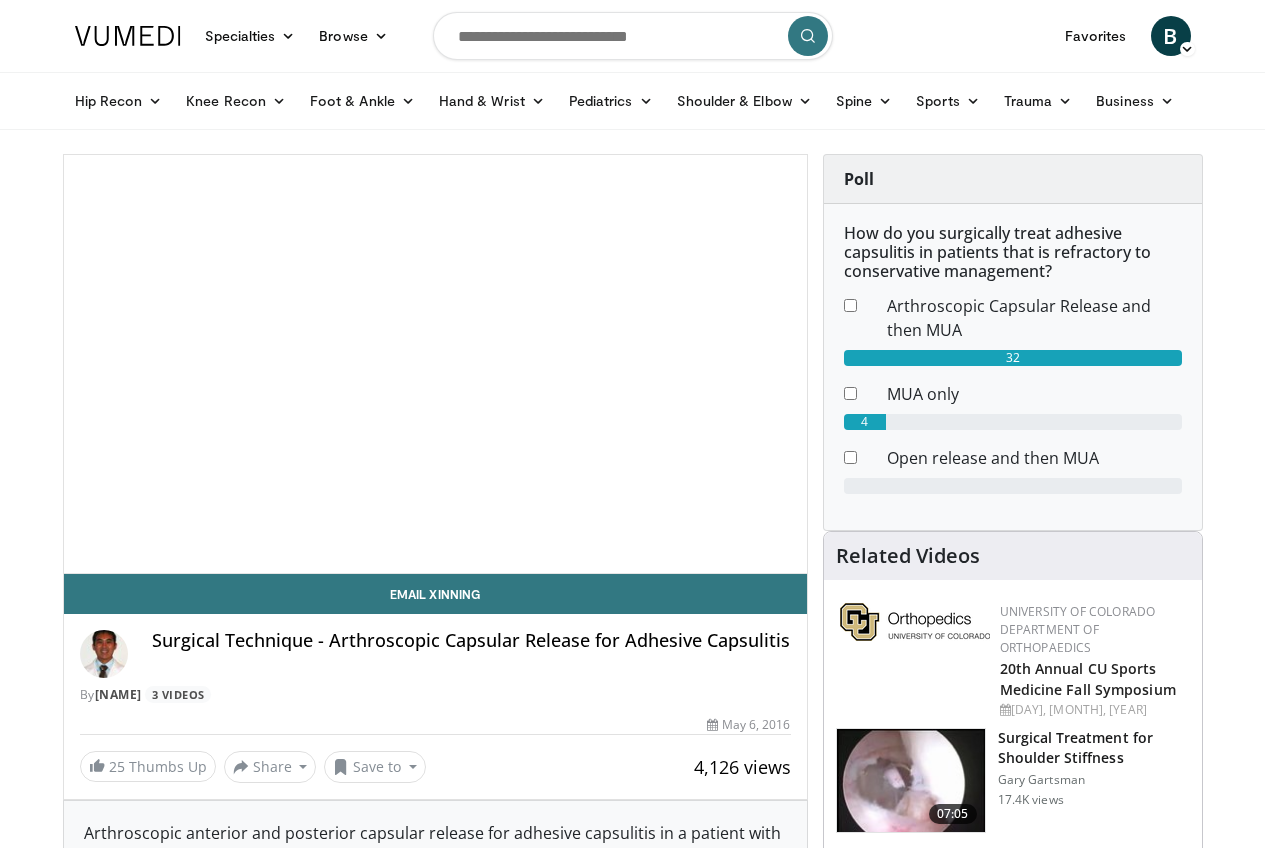 scroll, scrollTop: 0, scrollLeft: 0, axis: both 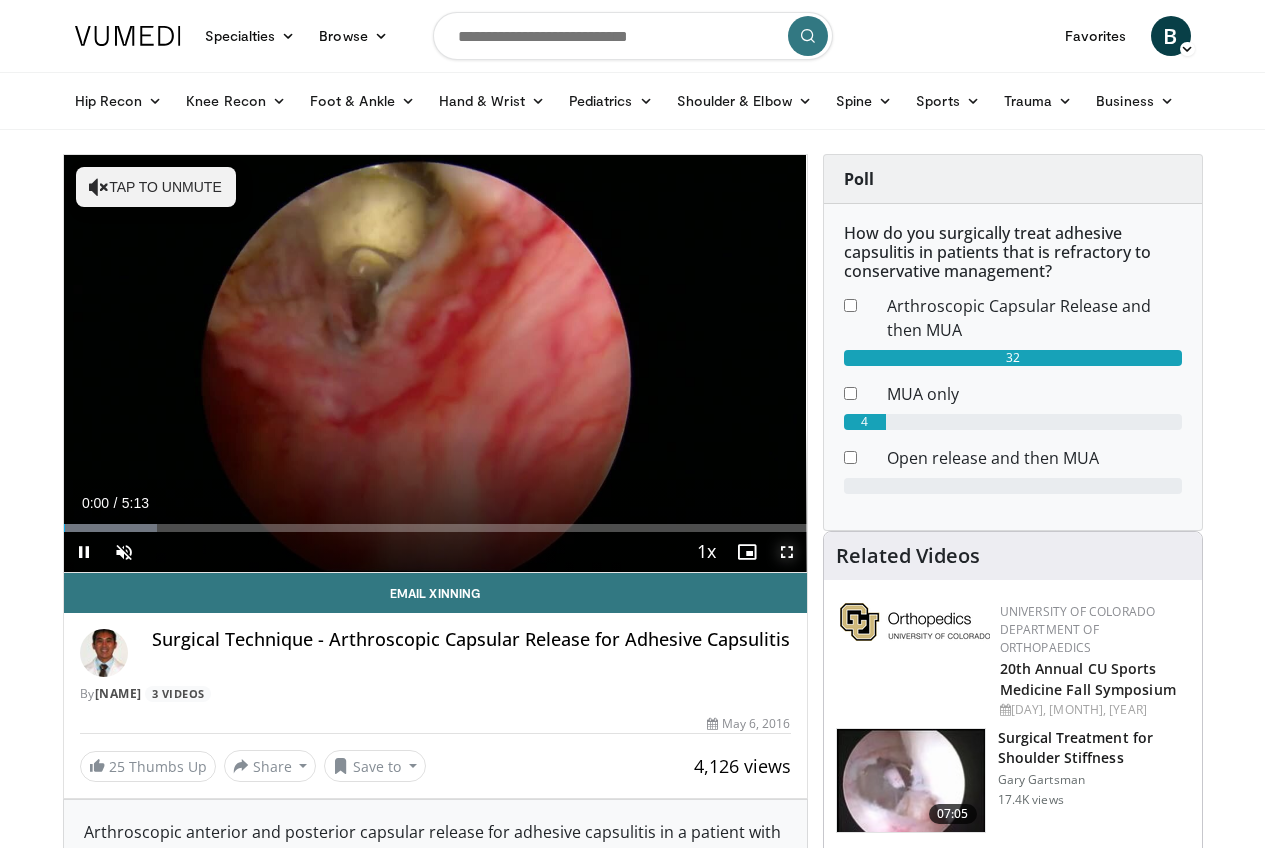 click at bounding box center [787, 552] 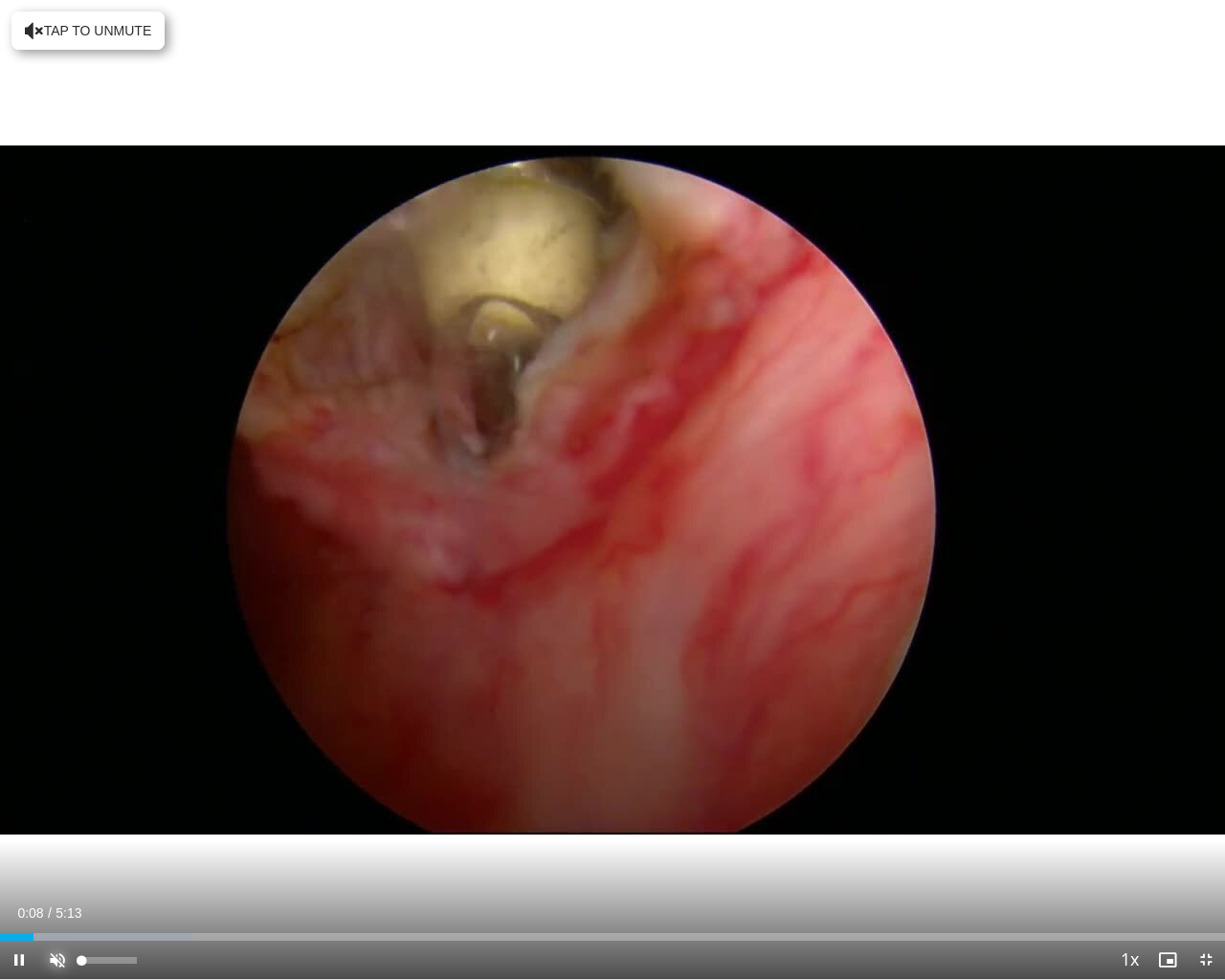 click at bounding box center (57, 960) 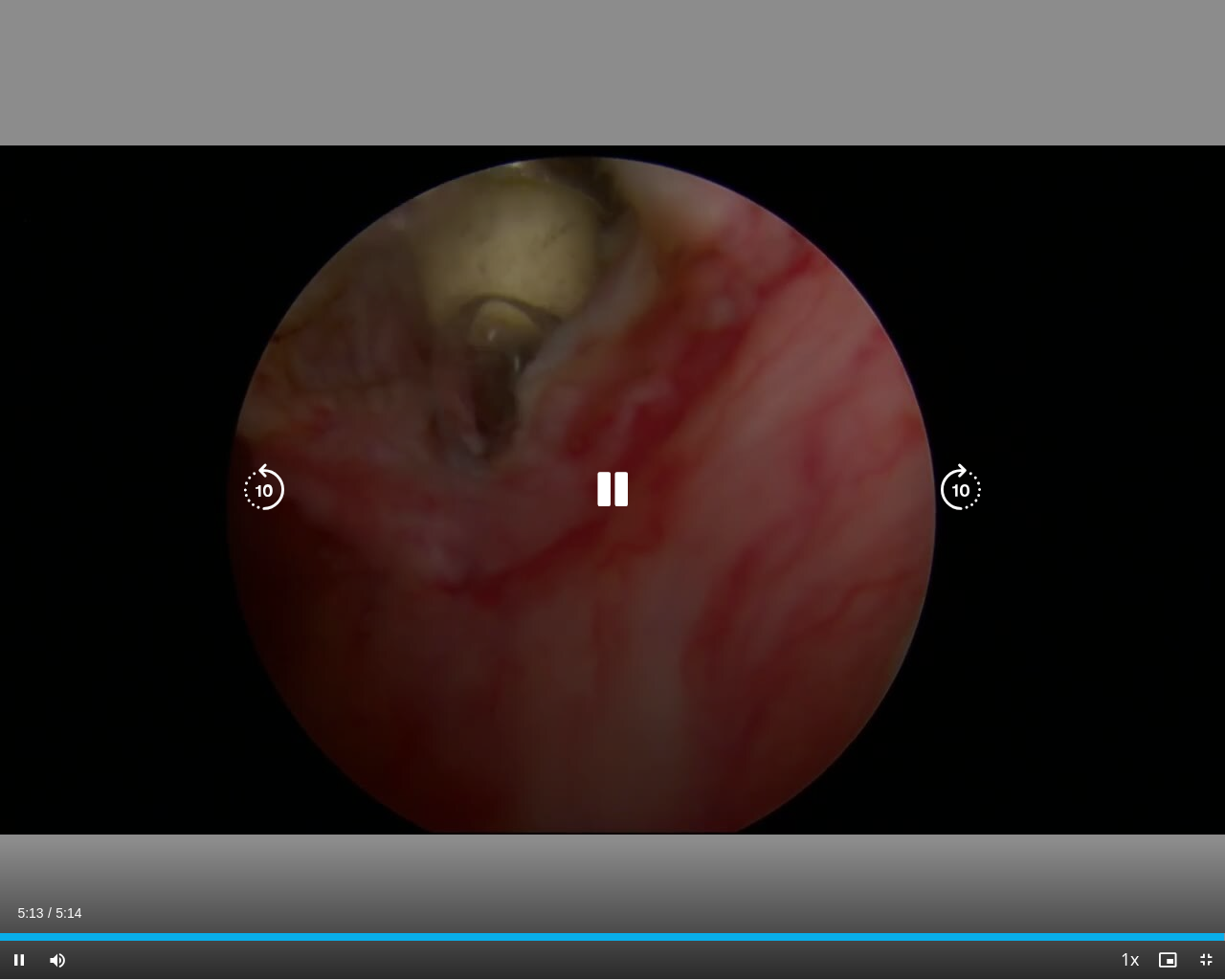click at bounding box center (612, 490) 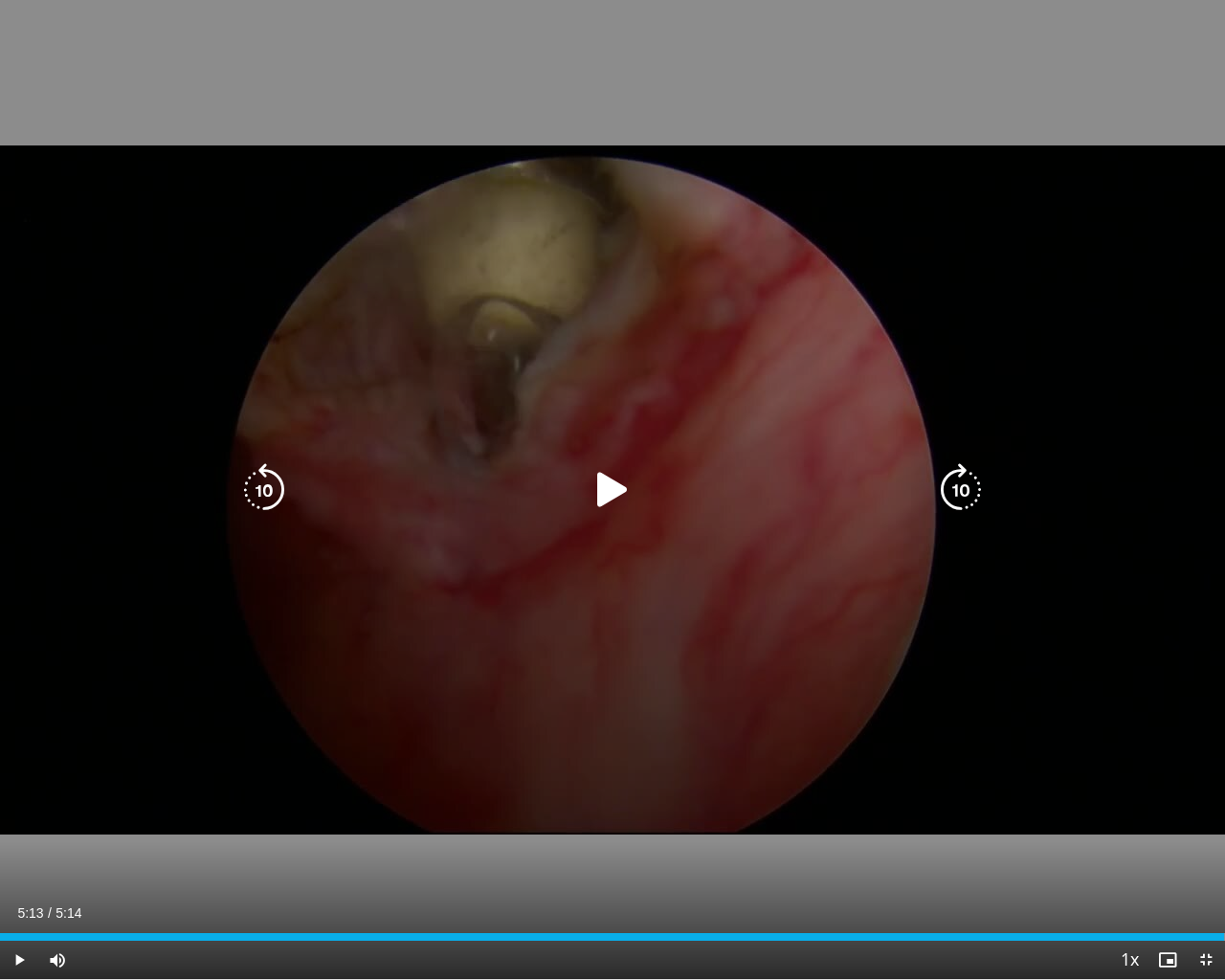 click on "10 seconds
Tap to unmute" at bounding box center [612, 489] 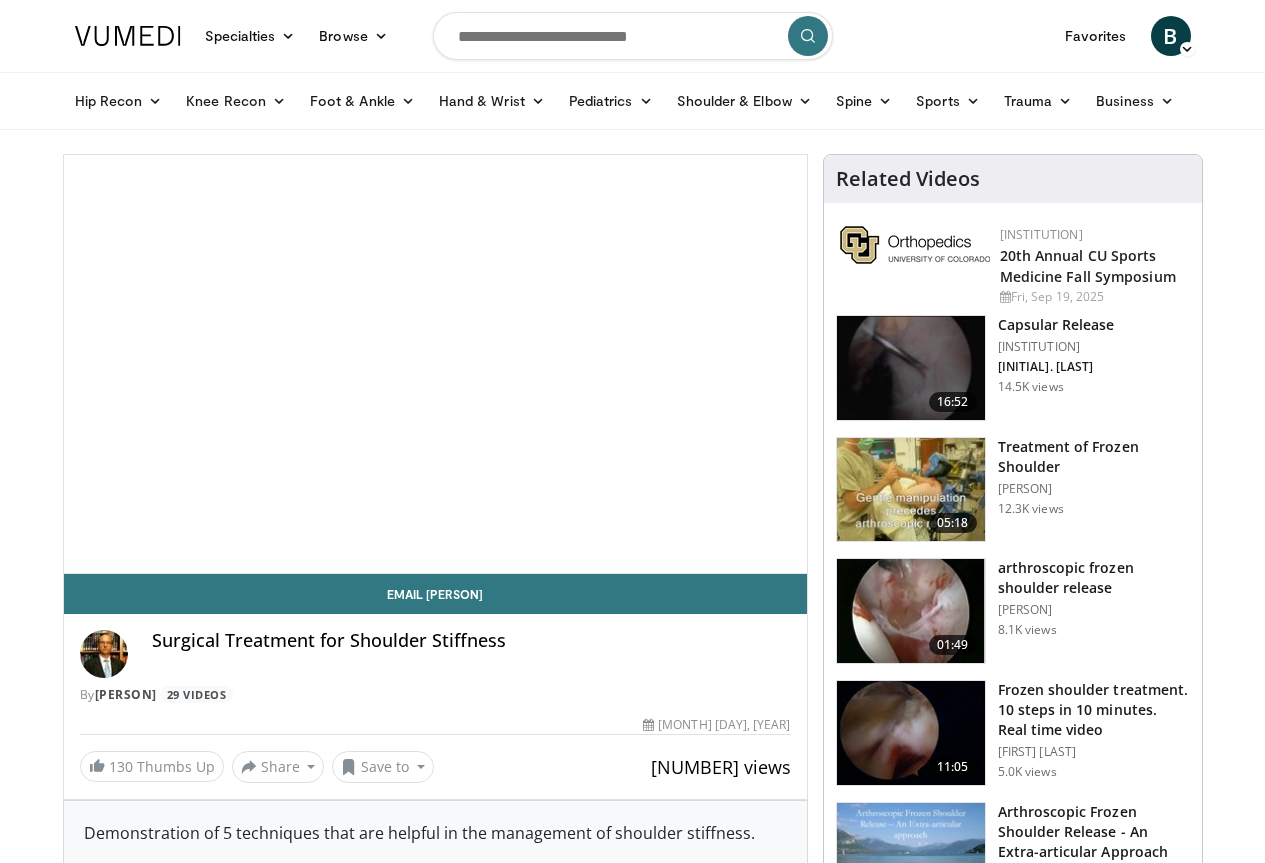 scroll, scrollTop: 0, scrollLeft: 0, axis: both 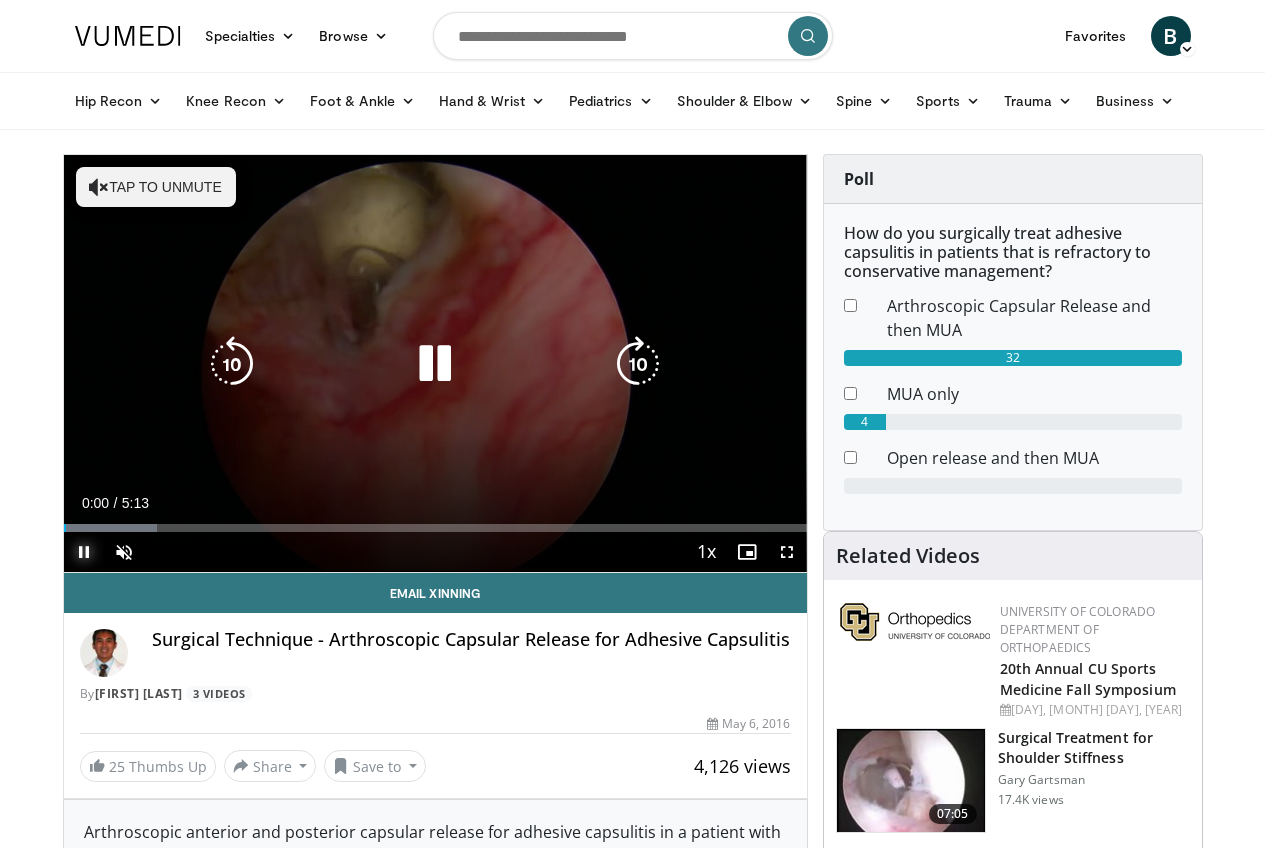 click at bounding box center (84, 552) 